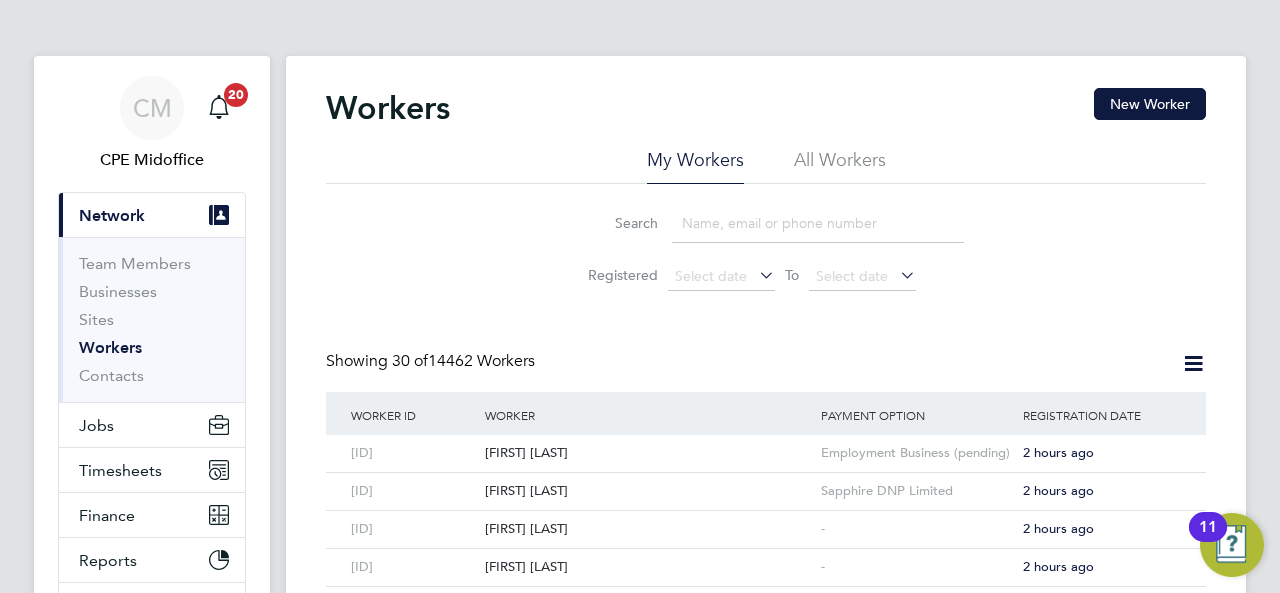 scroll, scrollTop: 0, scrollLeft: 0, axis: both 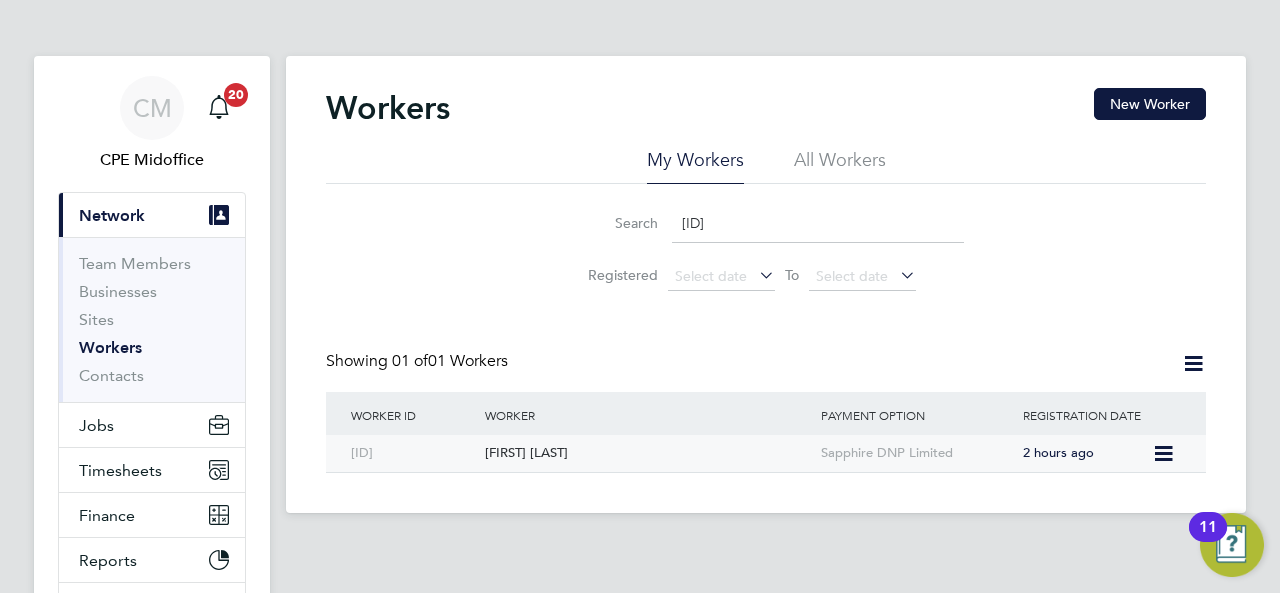 type on "[LICENSE]" 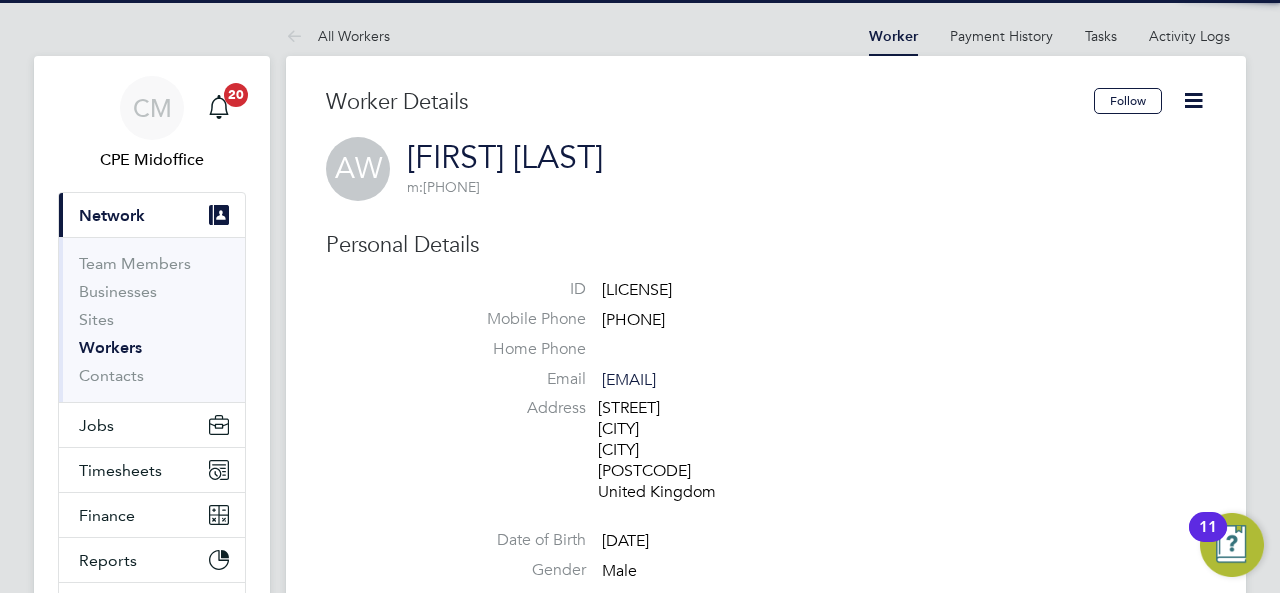 scroll, scrollTop: 0, scrollLeft: 0, axis: both 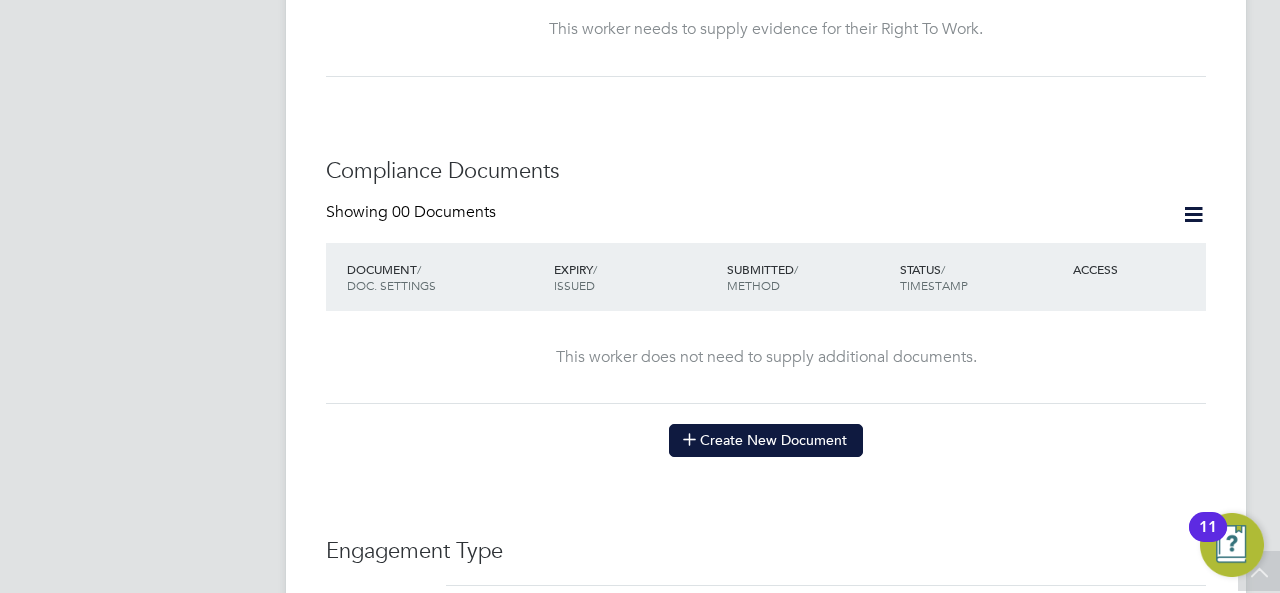 click on "Create New Document" 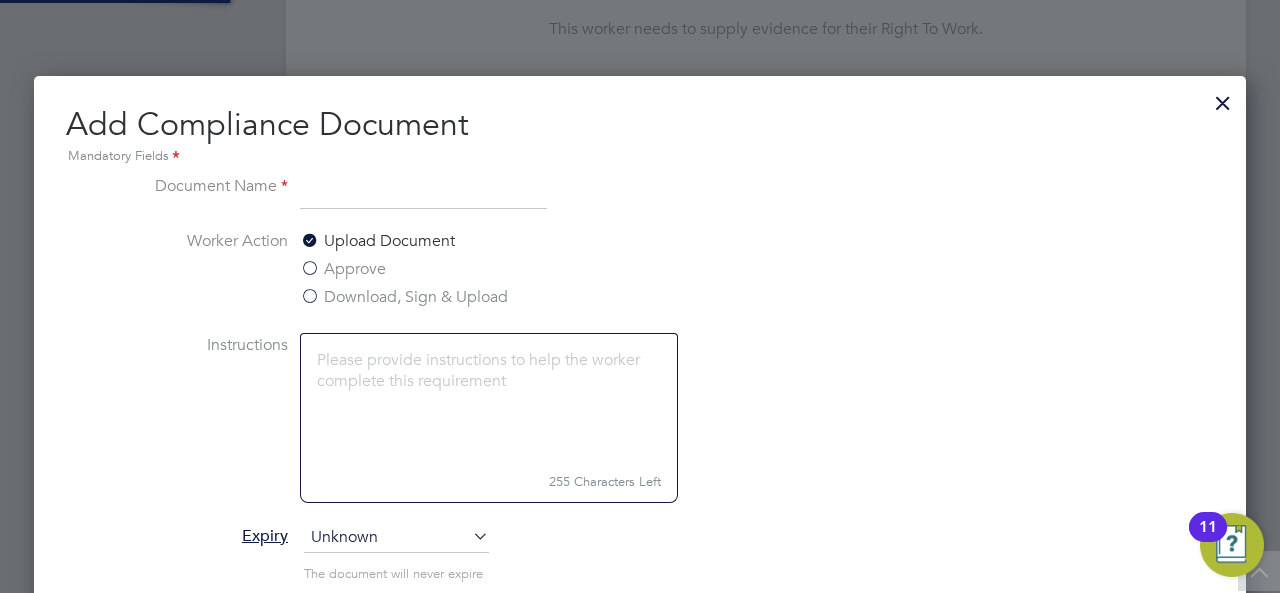 scroll, scrollTop: 10, scrollLeft: 10, axis: both 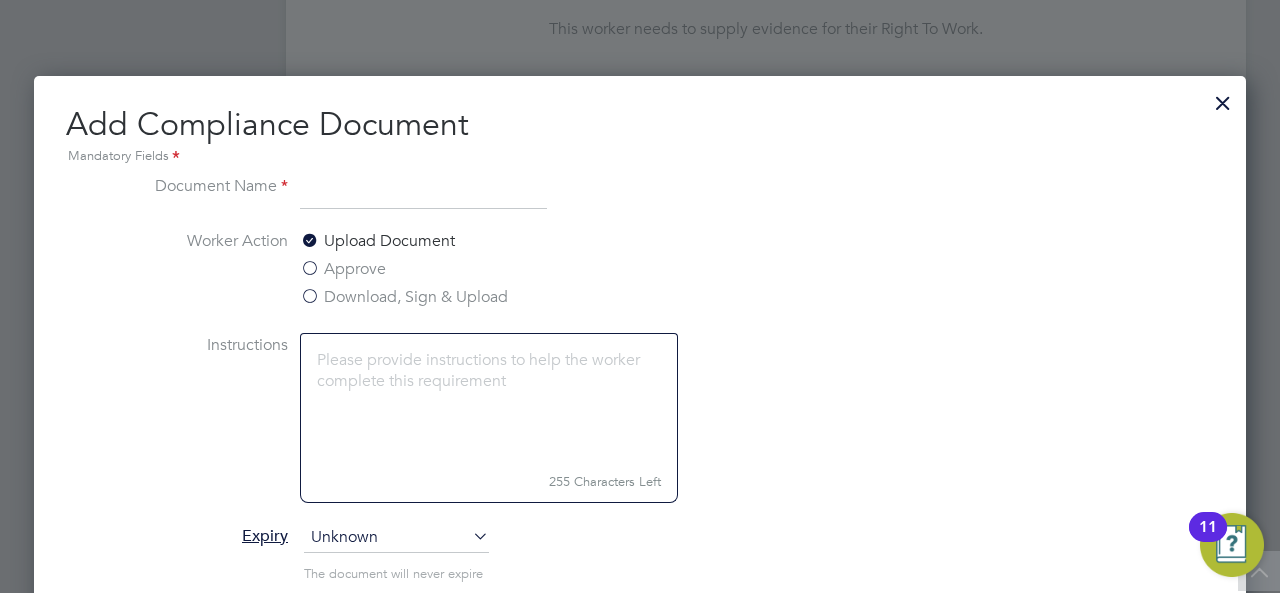 click at bounding box center [423, 192] 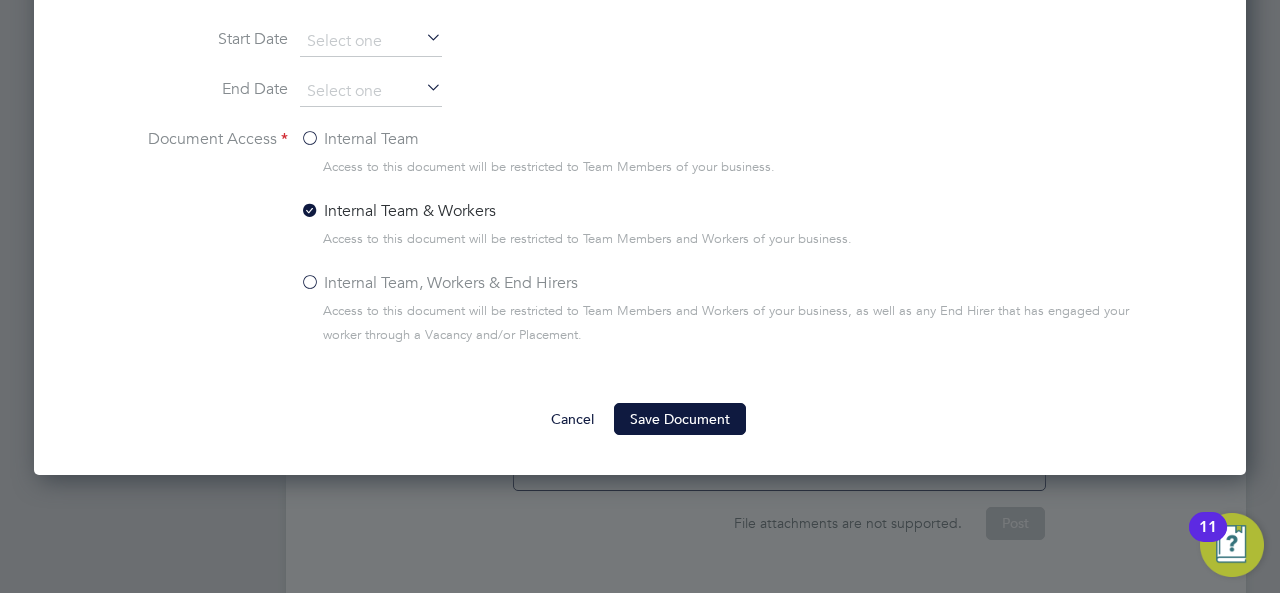 scroll, scrollTop: 1591, scrollLeft: 0, axis: vertical 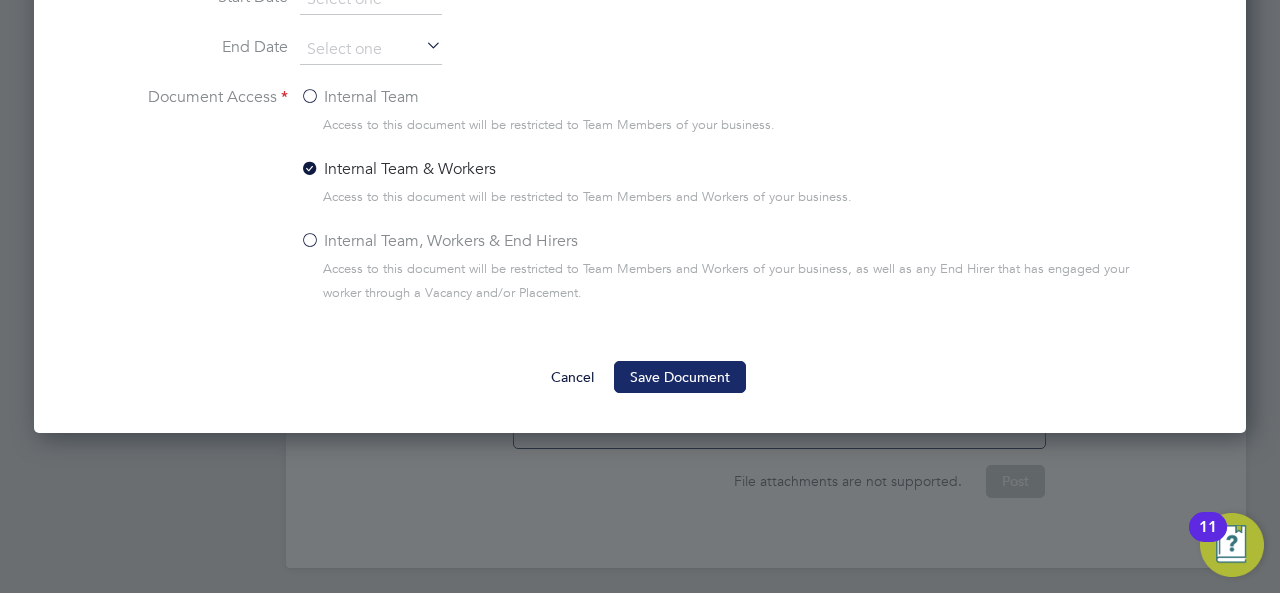 click on "Save Document" at bounding box center (680, 377) 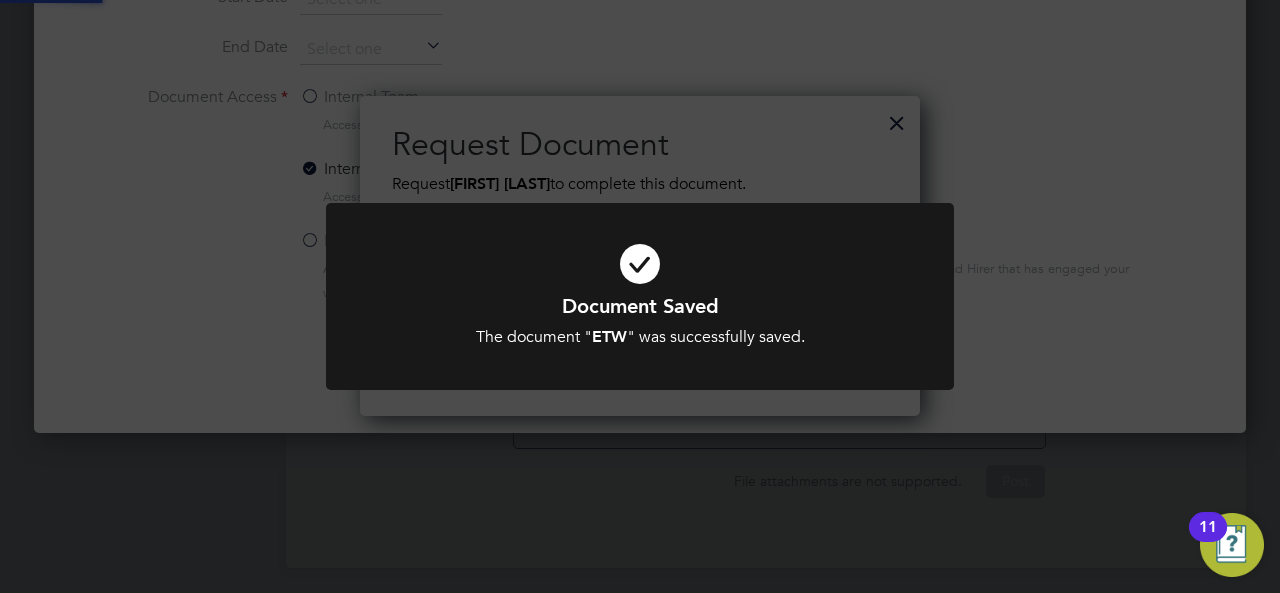 scroll, scrollTop: 10, scrollLeft: 10, axis: both 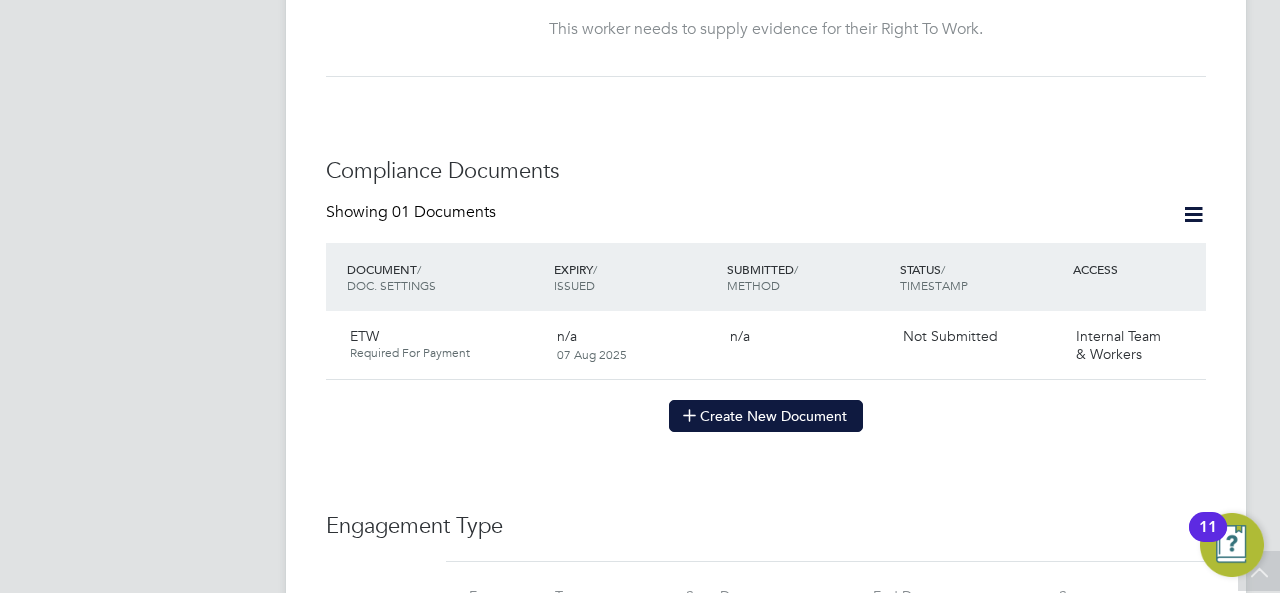 click on "Create New Document" 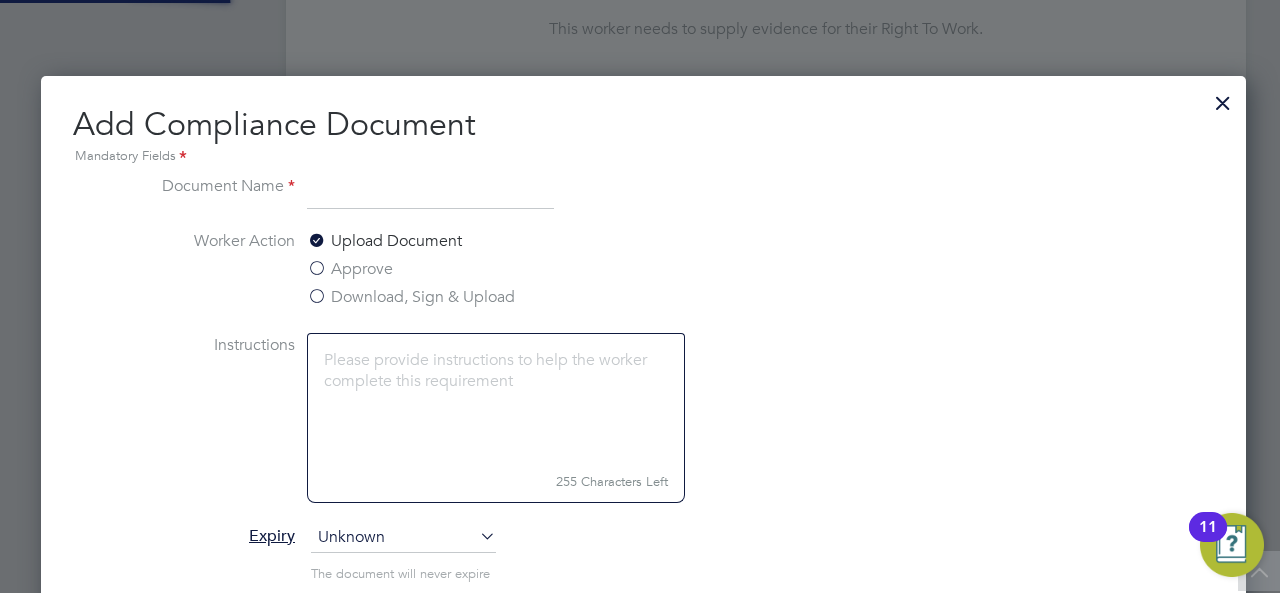 scroll, scrollTop: 10, scrollLeft: 10, axis: both 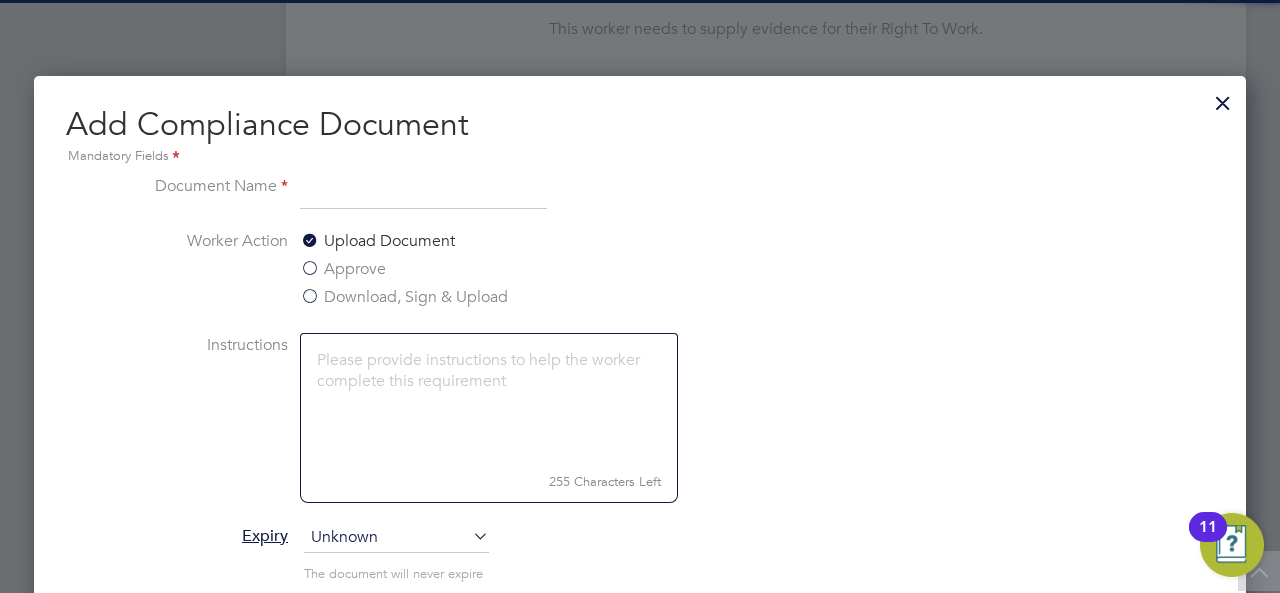click at bounding box center (423, 192) 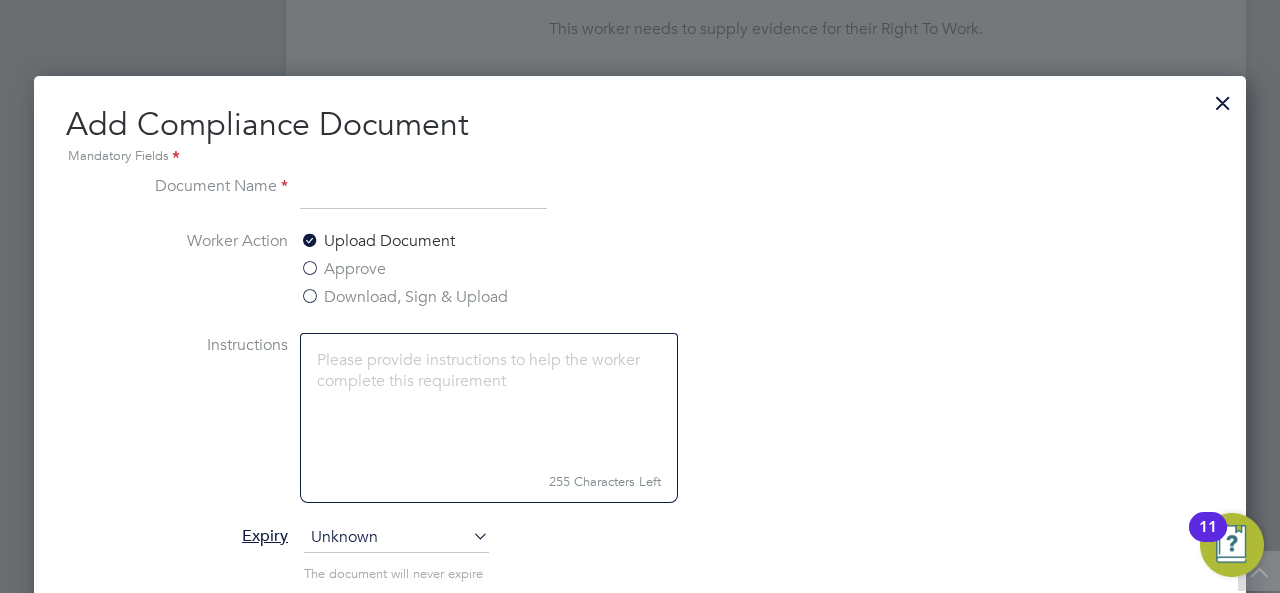 type on "Next Kin" 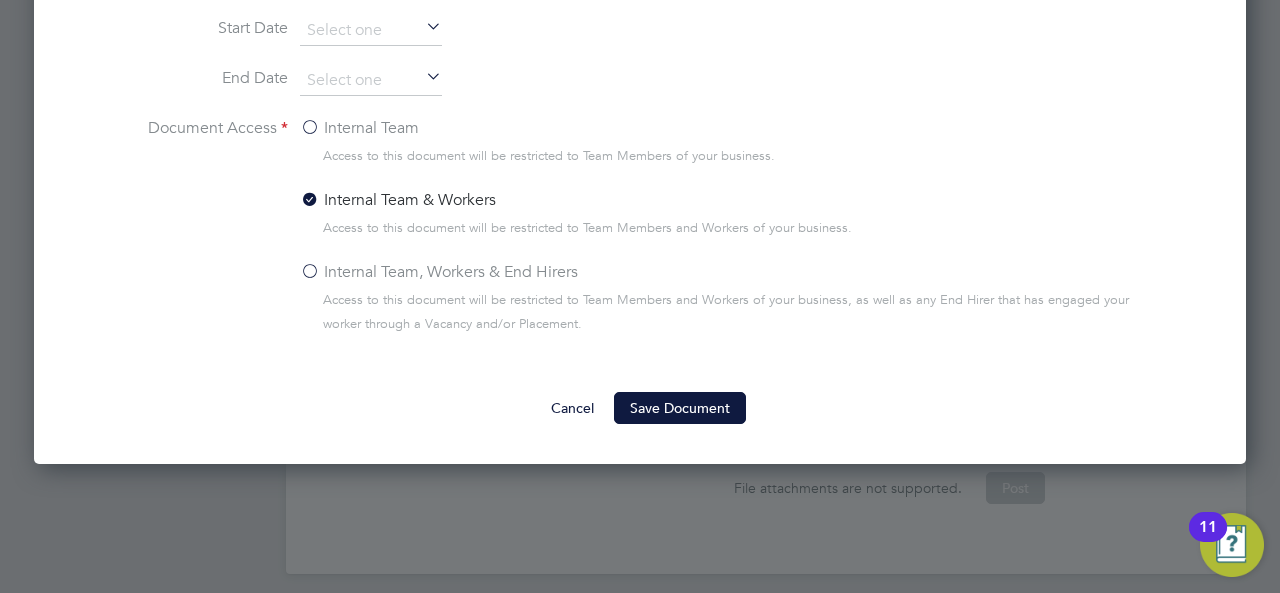 scroll, scrollTop: 1567, scrollLeft: 0, axis: vertical 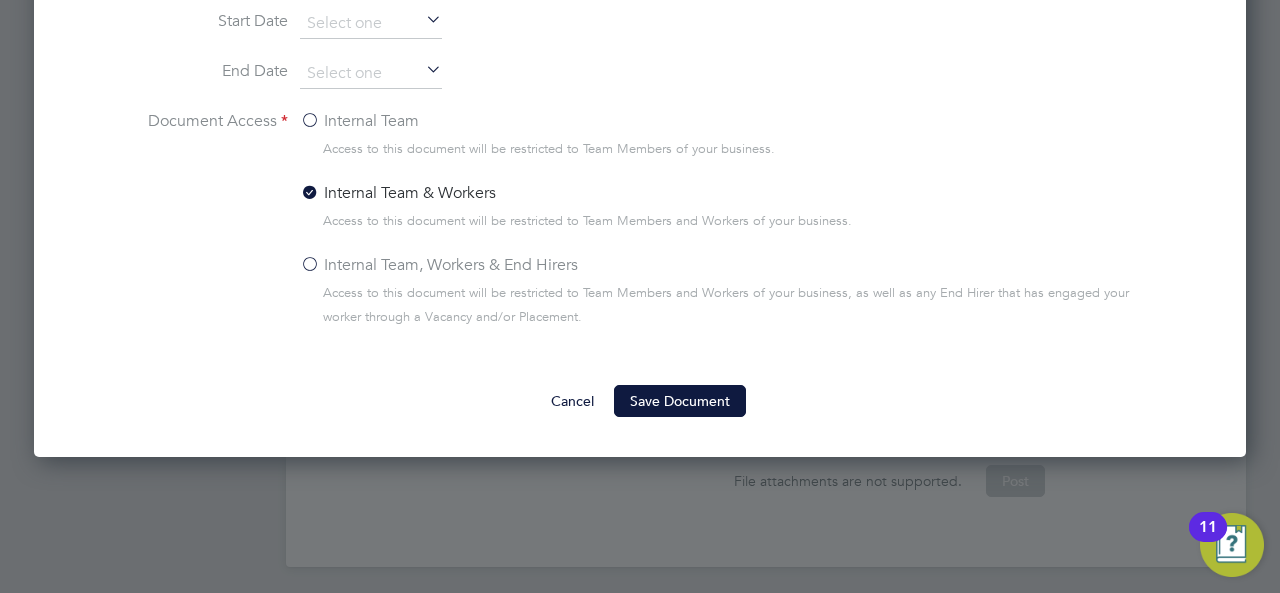 click on "Save Document" at bounding box center [680, 401] 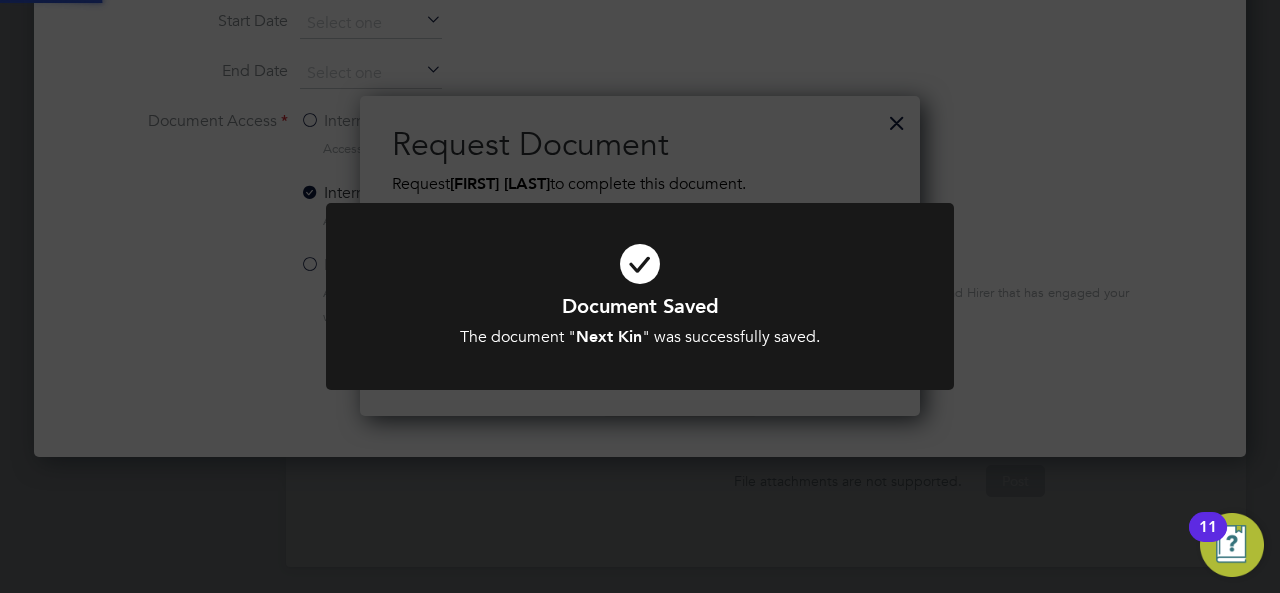 scroll, scrollTop: 10, scrollLeft: 10, axis: both 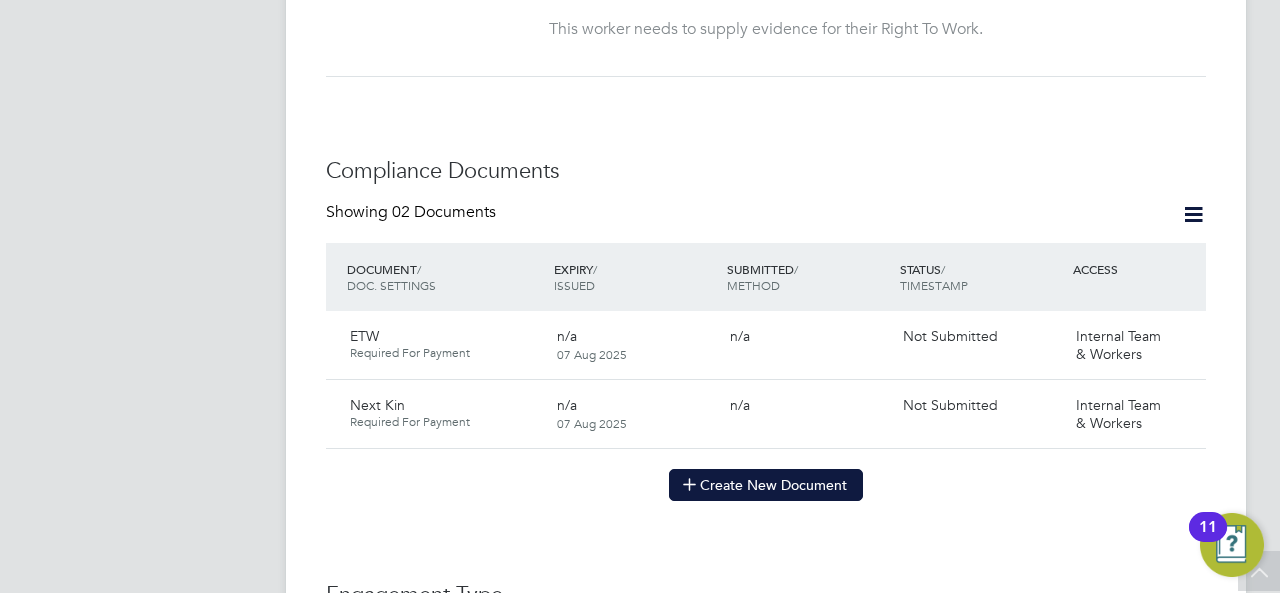 click on "Create New Document" 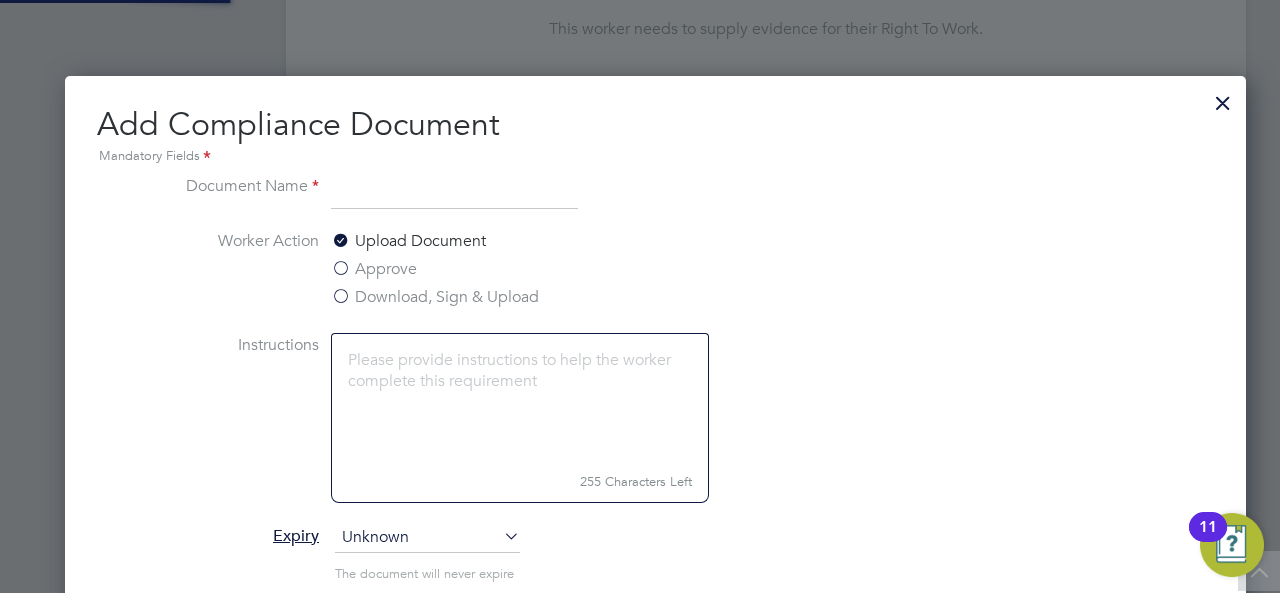 scroll, scrollTop: 10, scrollLeft: 10, axis: both 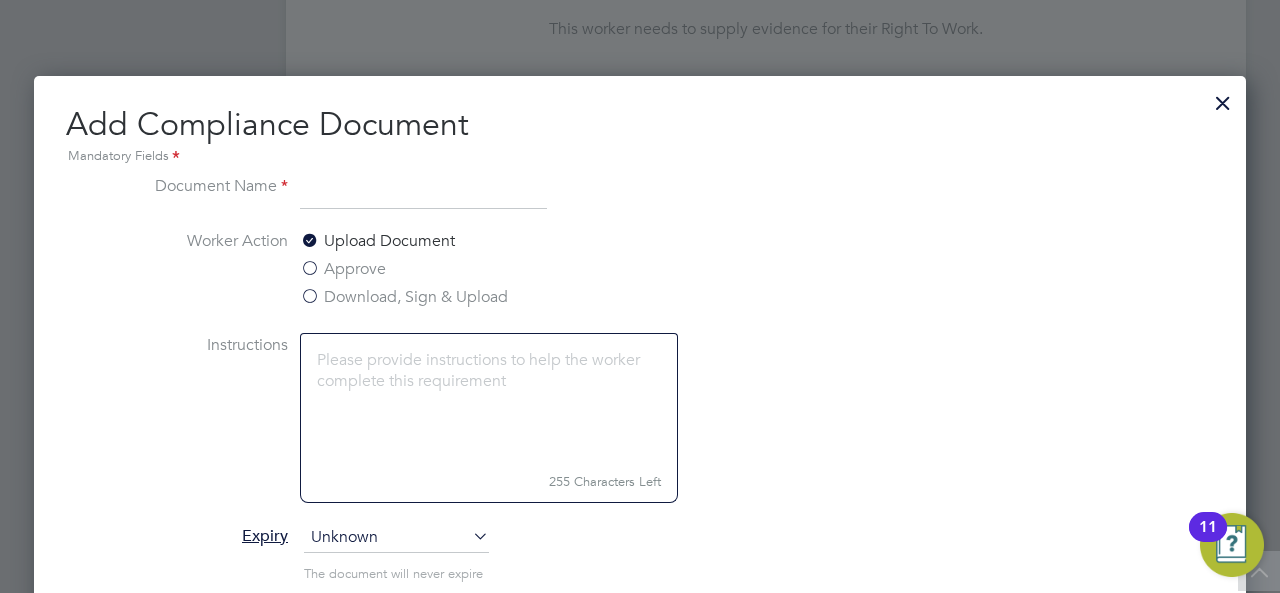 click at bounding box center (423, 192) 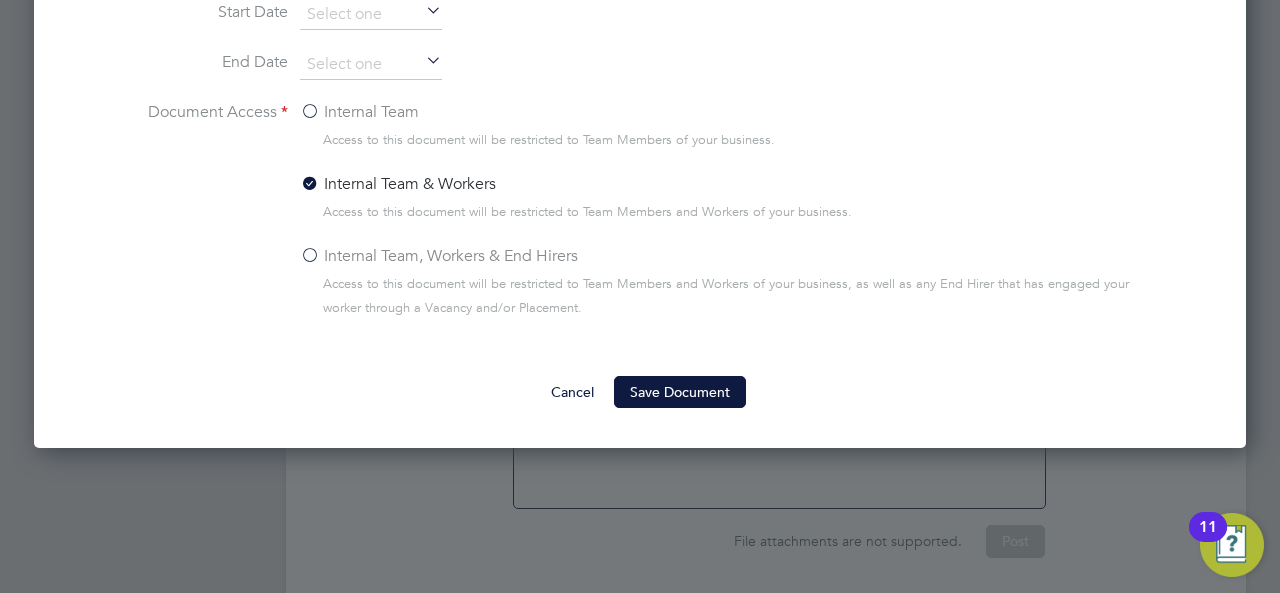 scroll, scrollTop: 1636, scrollLeft: 0, axis: vertical 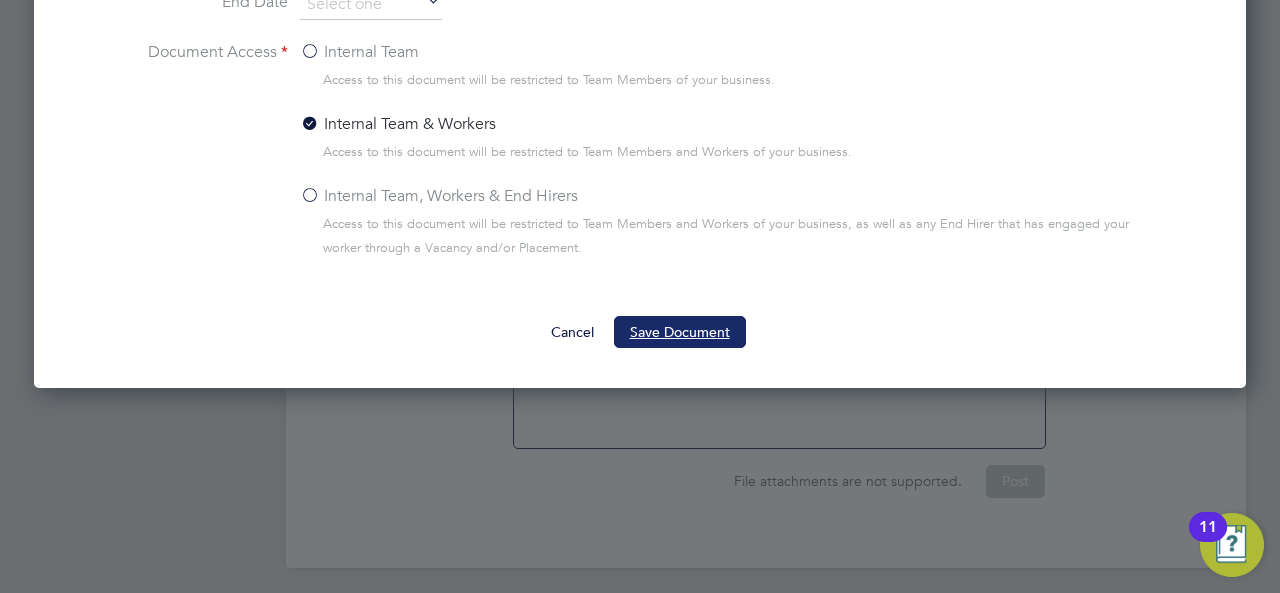 click on "Save Document" at bounding box center [680, 332] 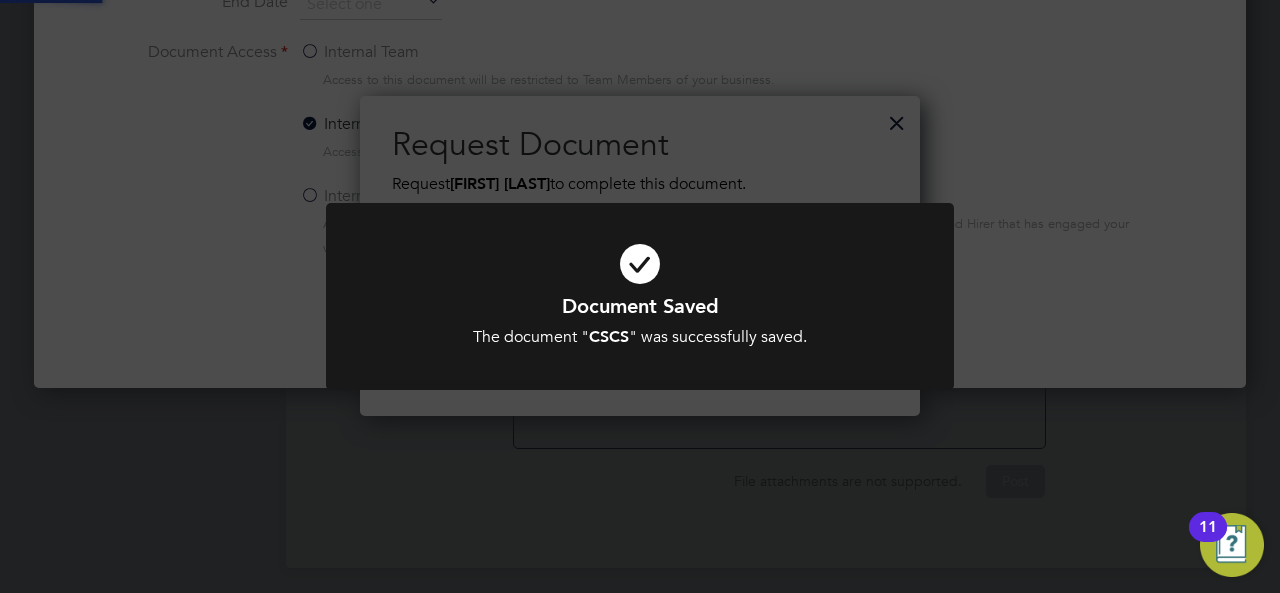 scroll, scrollTop: 10, scrollLeft: 10, axis: both 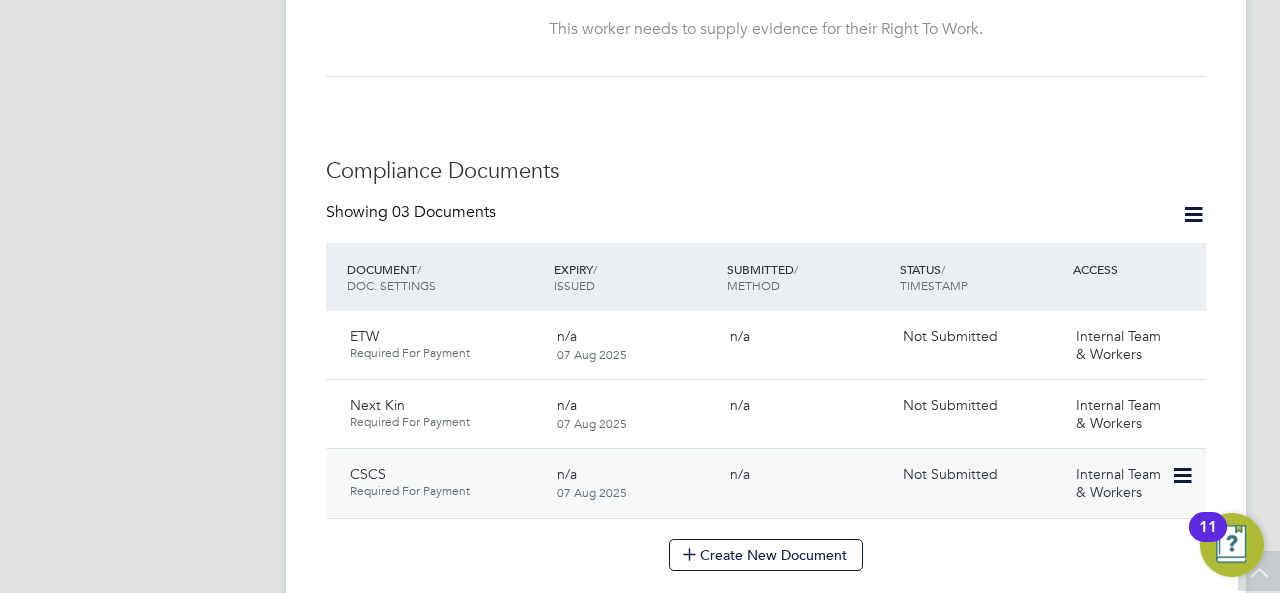 click 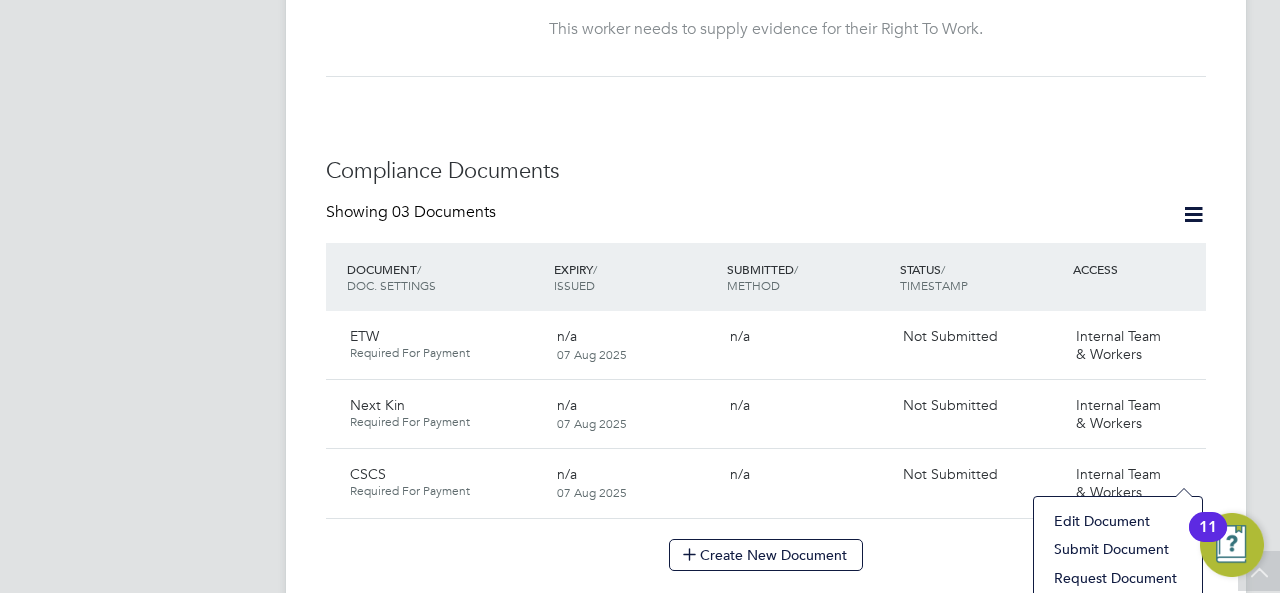 click on "Submit Document" 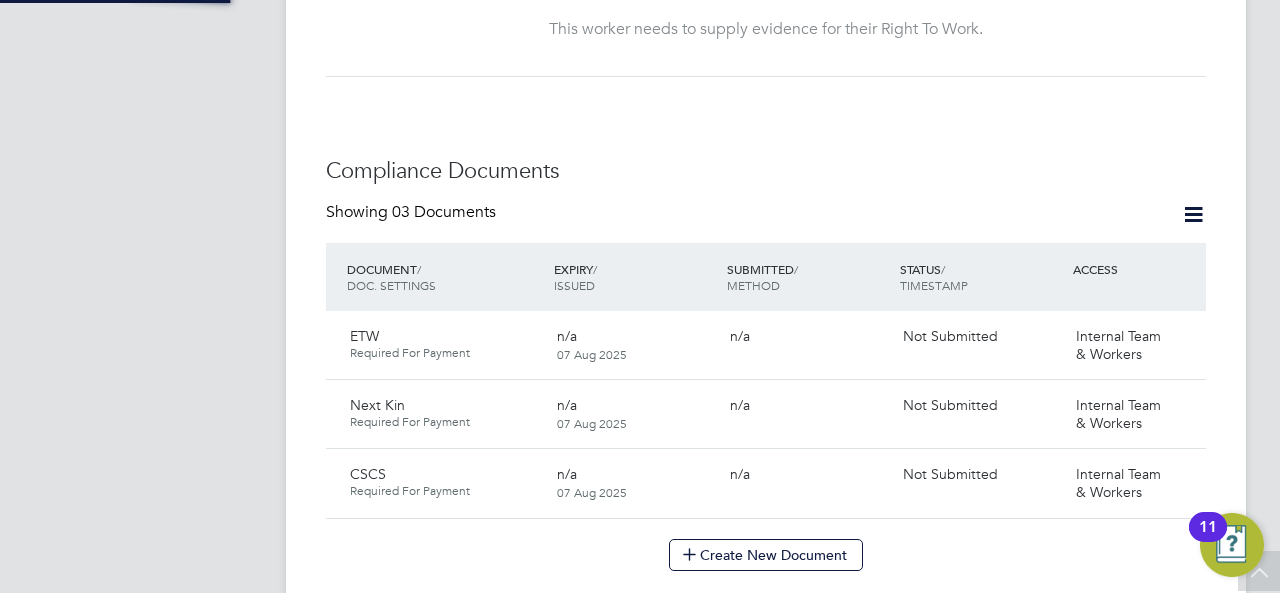 scroll, scrollTop: 10, scrollLeft: 10, axis: both 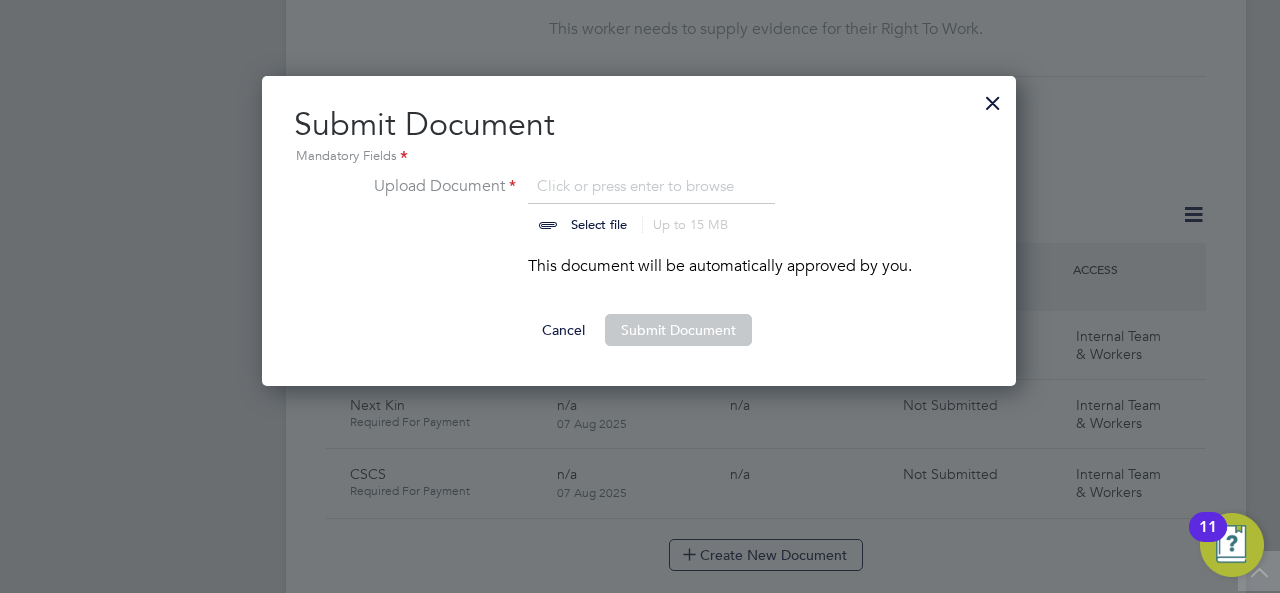 click at bounding box center [618, 204] 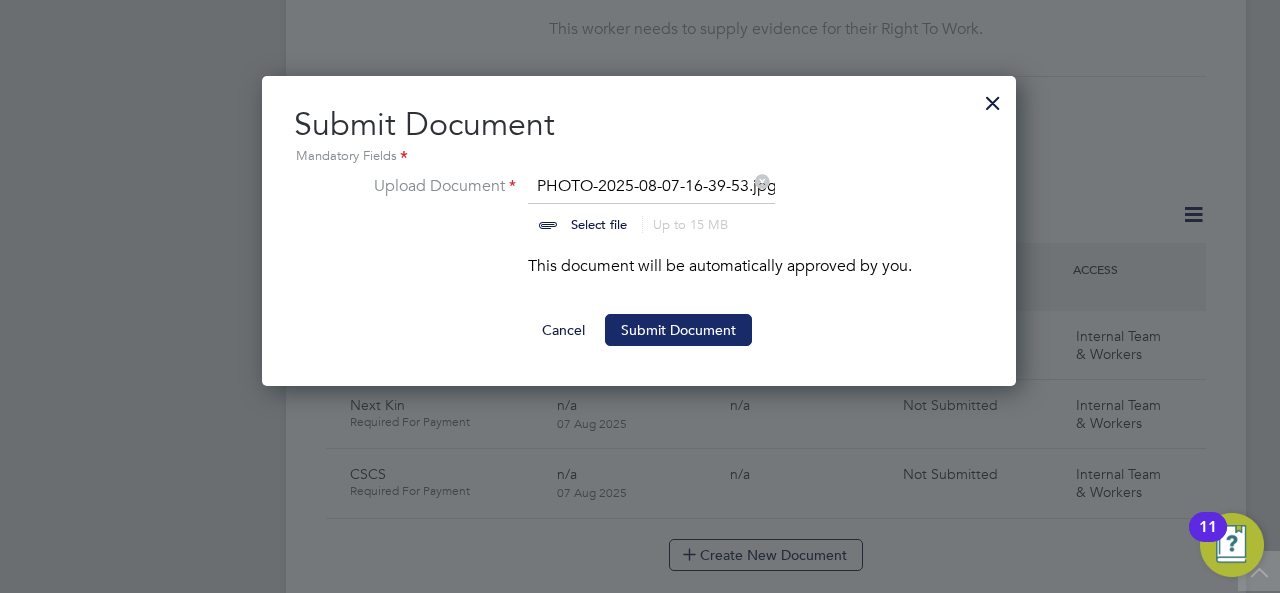 click on "Submit Document" at bounding box center (678, 330) 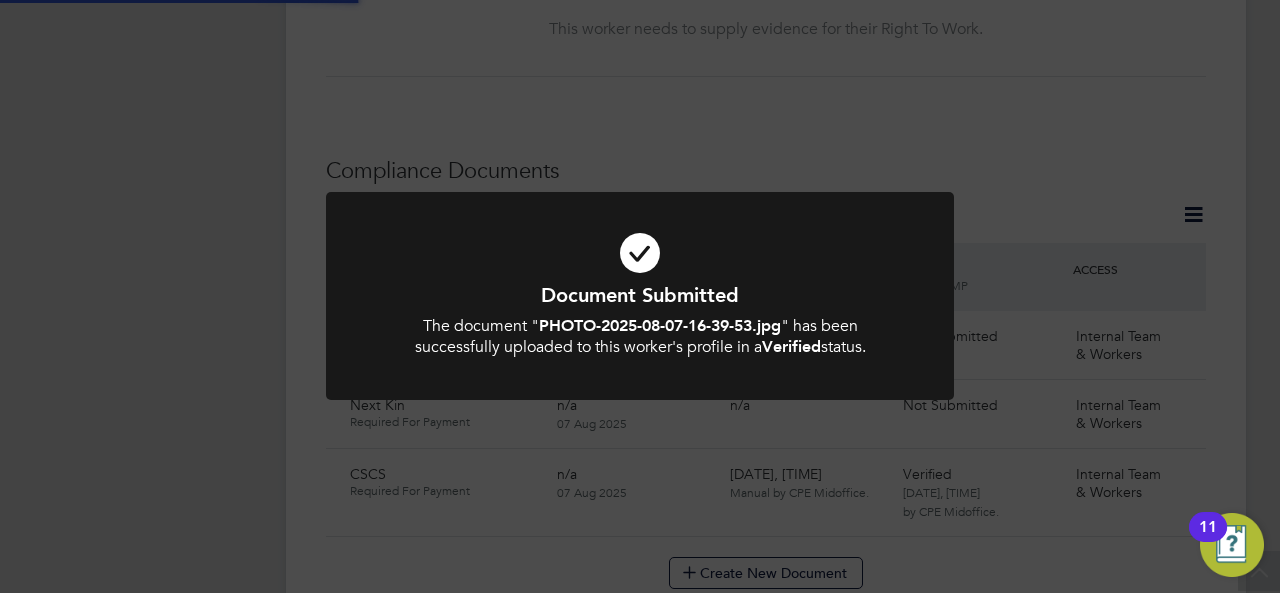 click on "Document Submitted The document " PHOTO-2025-08-07-16-39-53.jpg " has been successfully uploaded to this worker's profile in a  Verified  status. Cancel Okay" 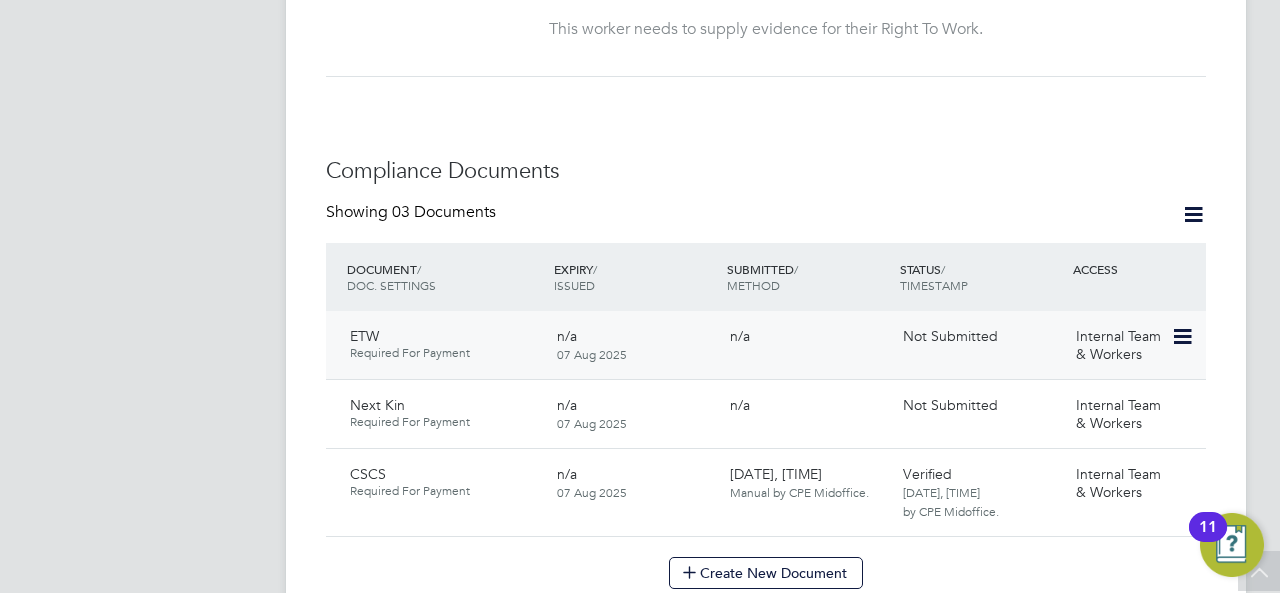 click 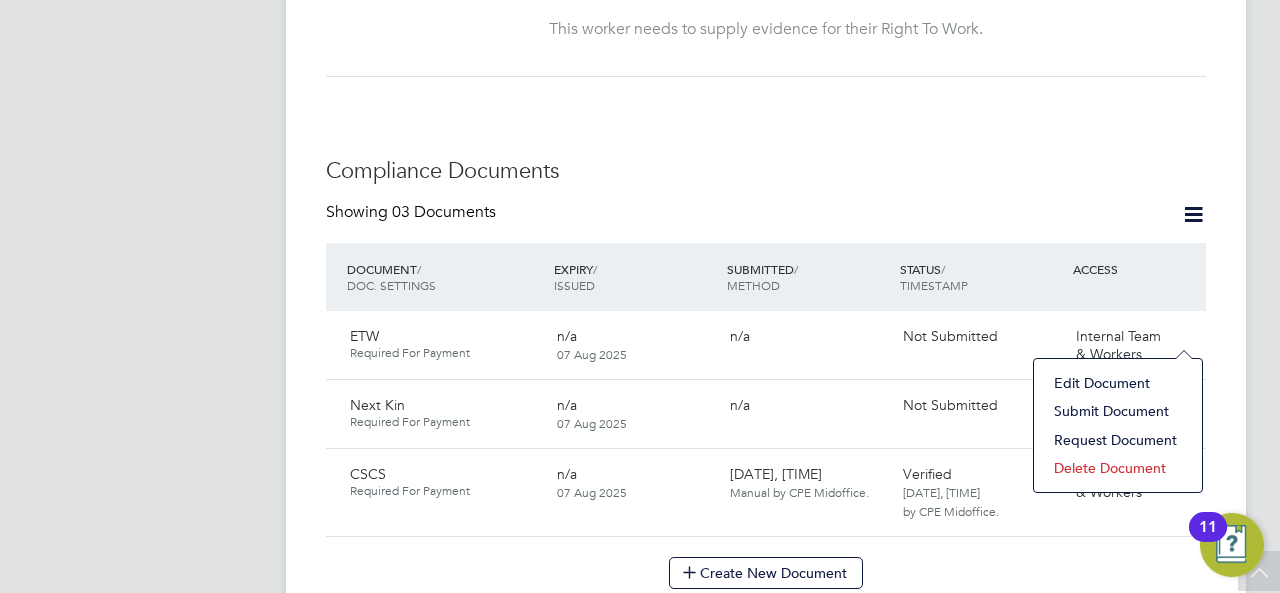 click on "Submit Document" 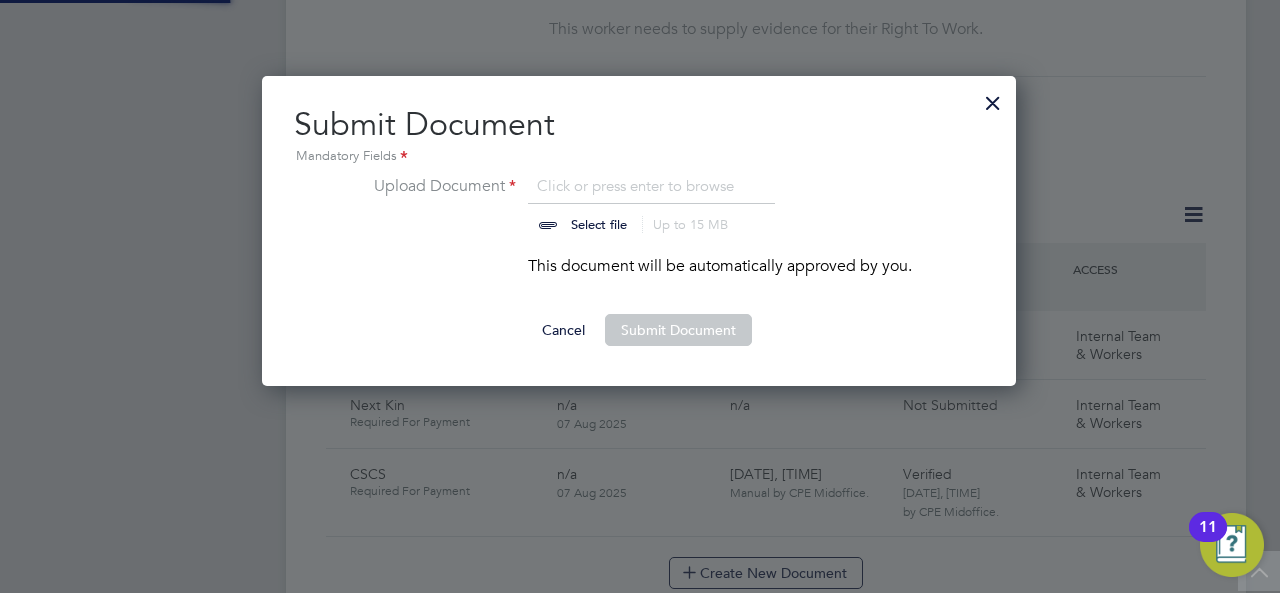 scroll, scrollTop: 10, scrollLeft: 10, axis: both 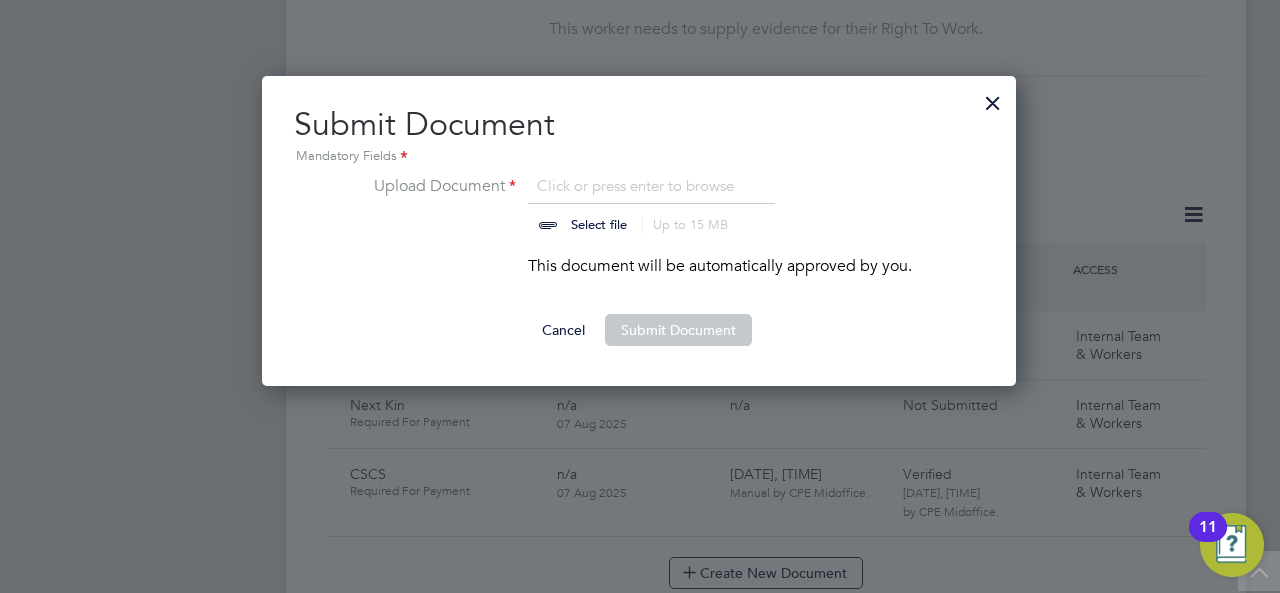 click at bounding box center (618, 204) 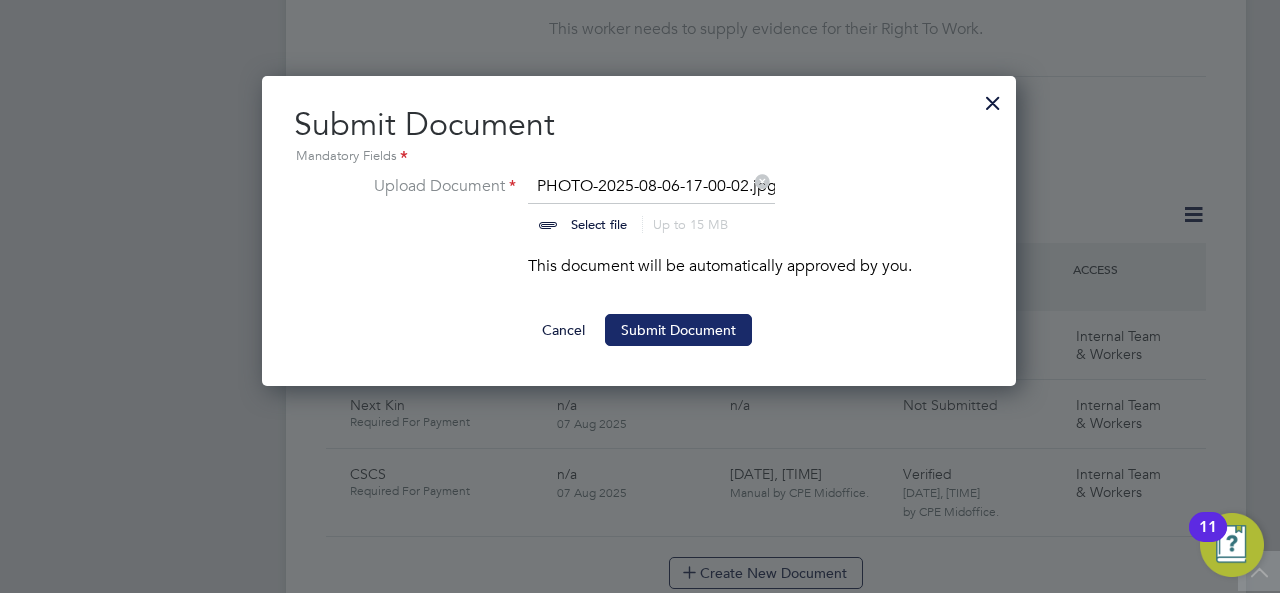 click on "Submit Document" at bounding box center (678, 330) 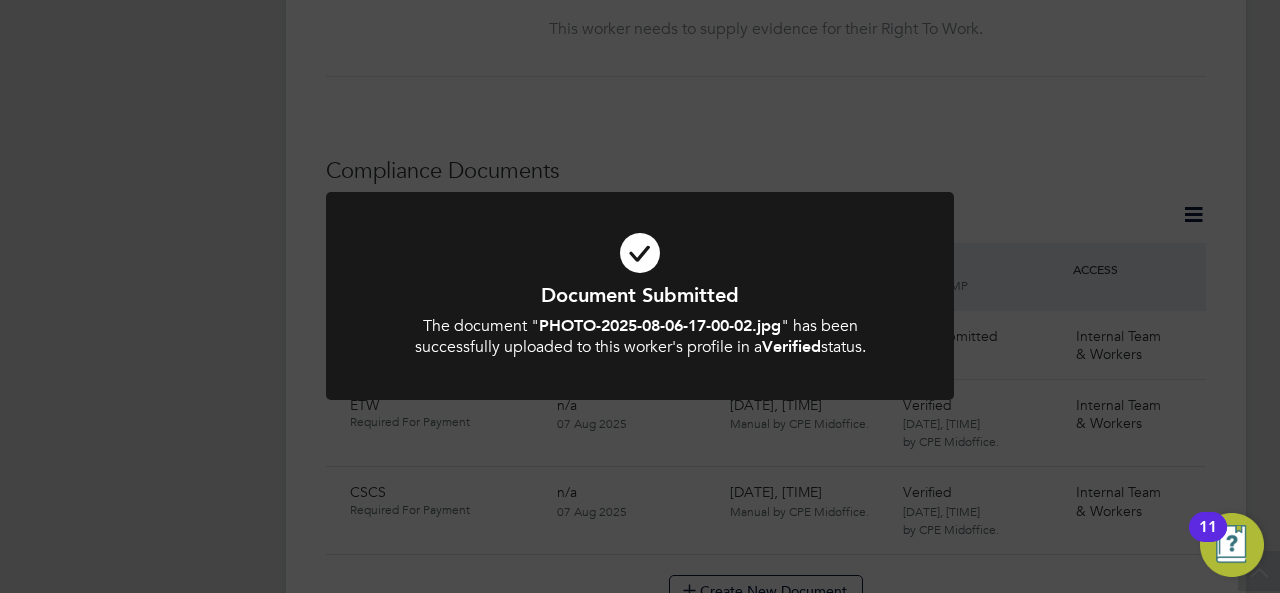click on "Document Submitted The document " PHOTO-2025-08-06-17-00-02.jpg " has been successfully uploaded to this worker's profile in a  Verified  status. Cancel Okay" 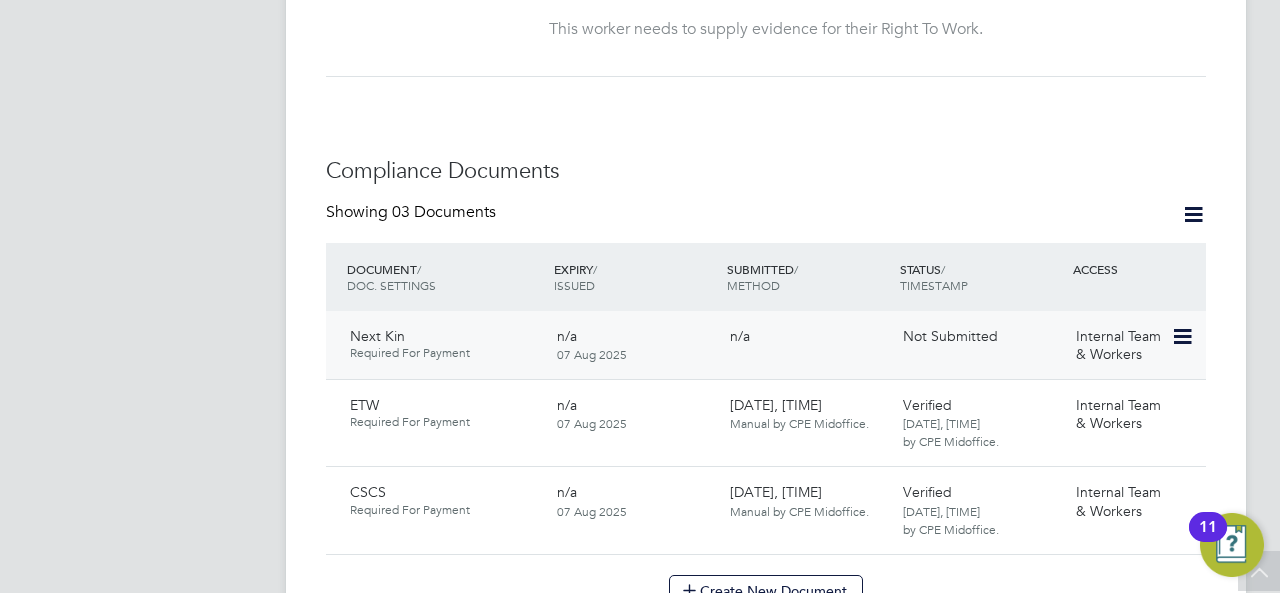 click 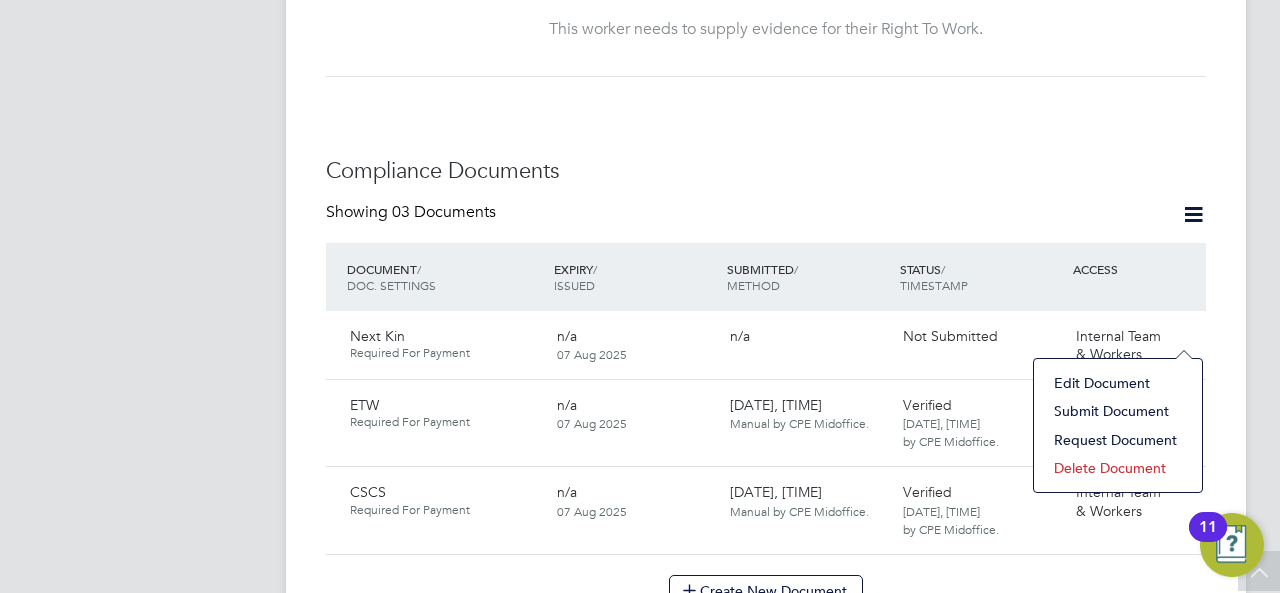 click on "Submit Document" 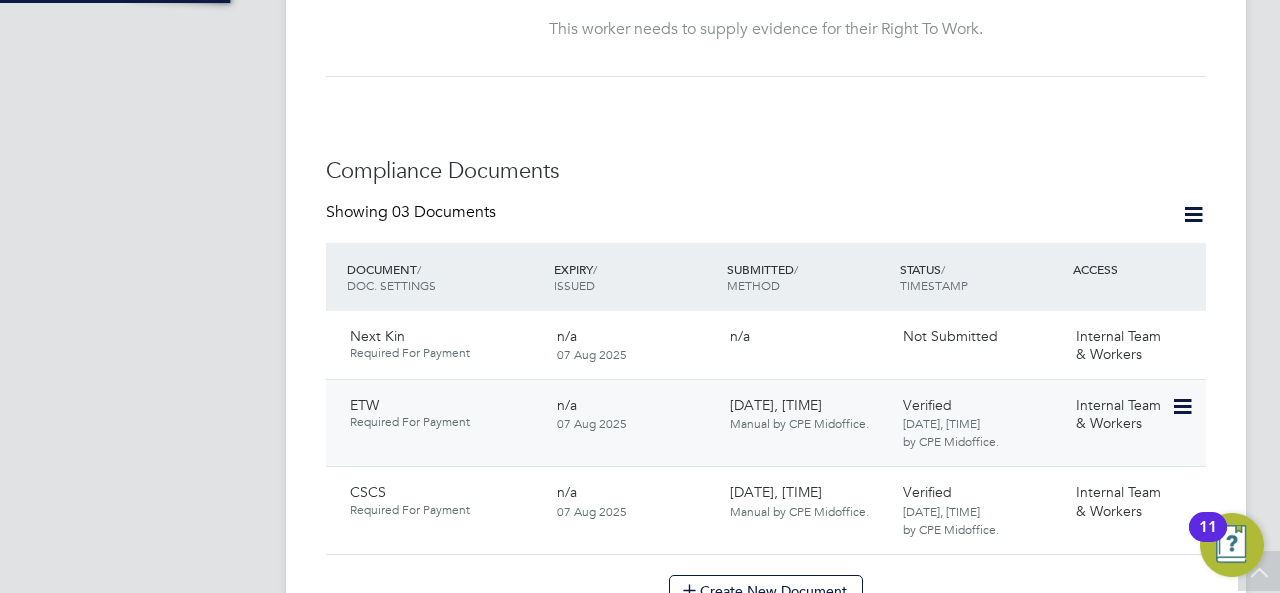 scroll, scrollTop: 10, scrollLeft: 10, axis: both 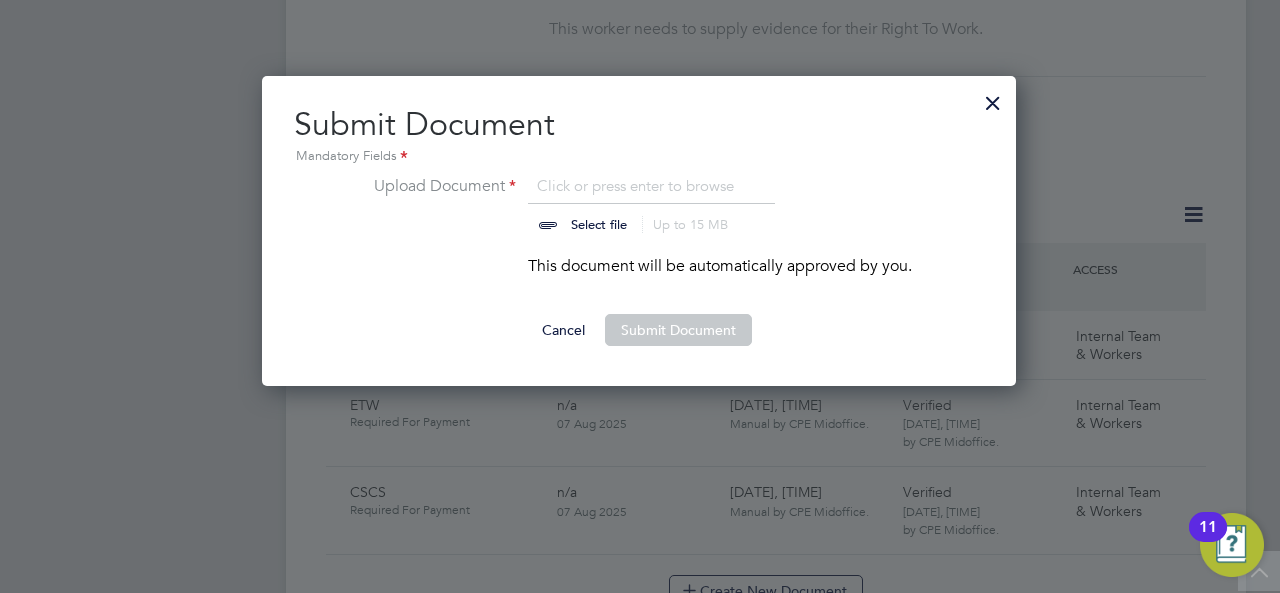 click at bounding box center [618, 204] 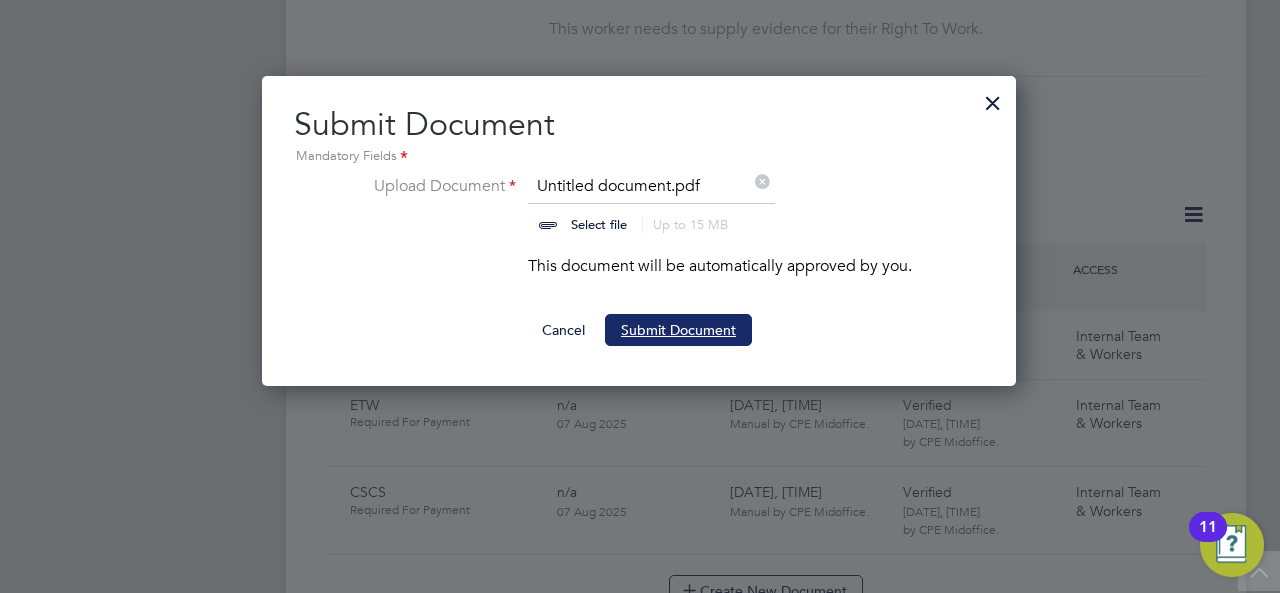 click on "Submit Document" at bounding box center (678, 330) 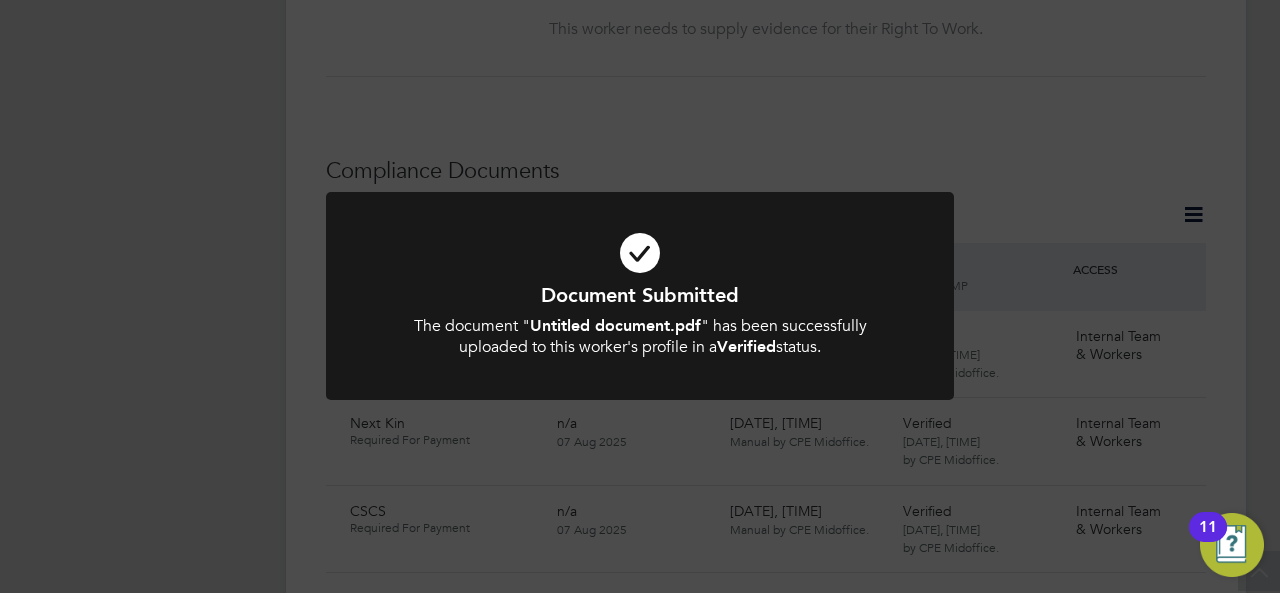 click on "Document Submitted The document " Untitled document.pdf " has been successfully uploaded to this worker's profile in a  Verified  status. Cancel Okay" 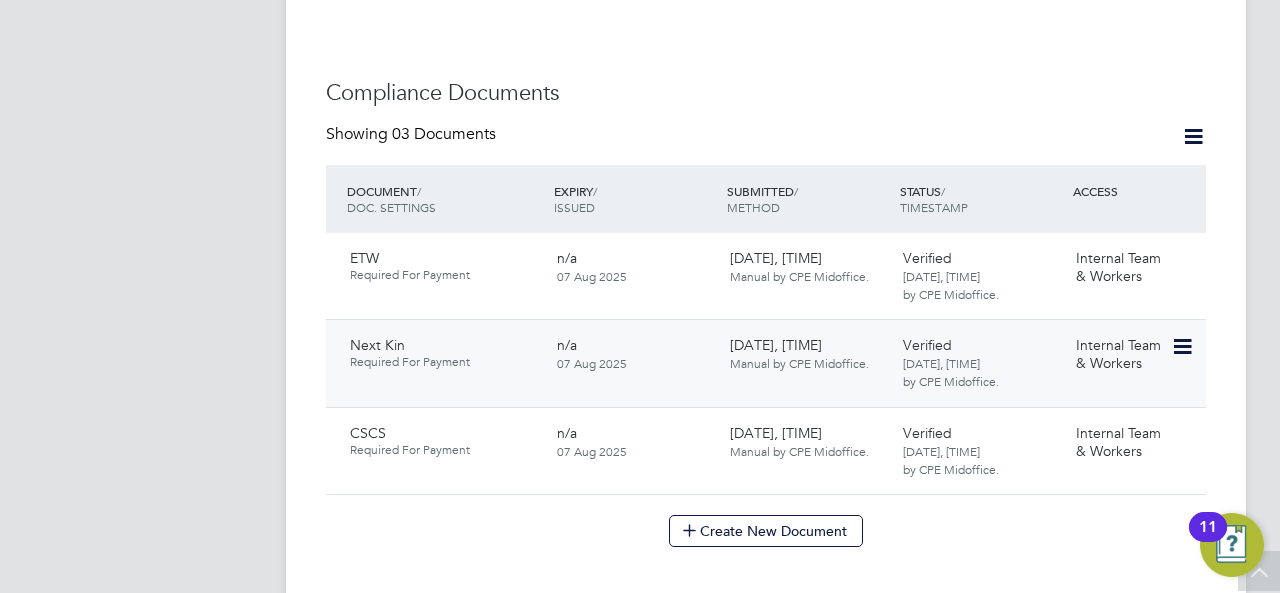 scroll, scrollTop: 1100, scrollLeft: 0, axis: vertical 